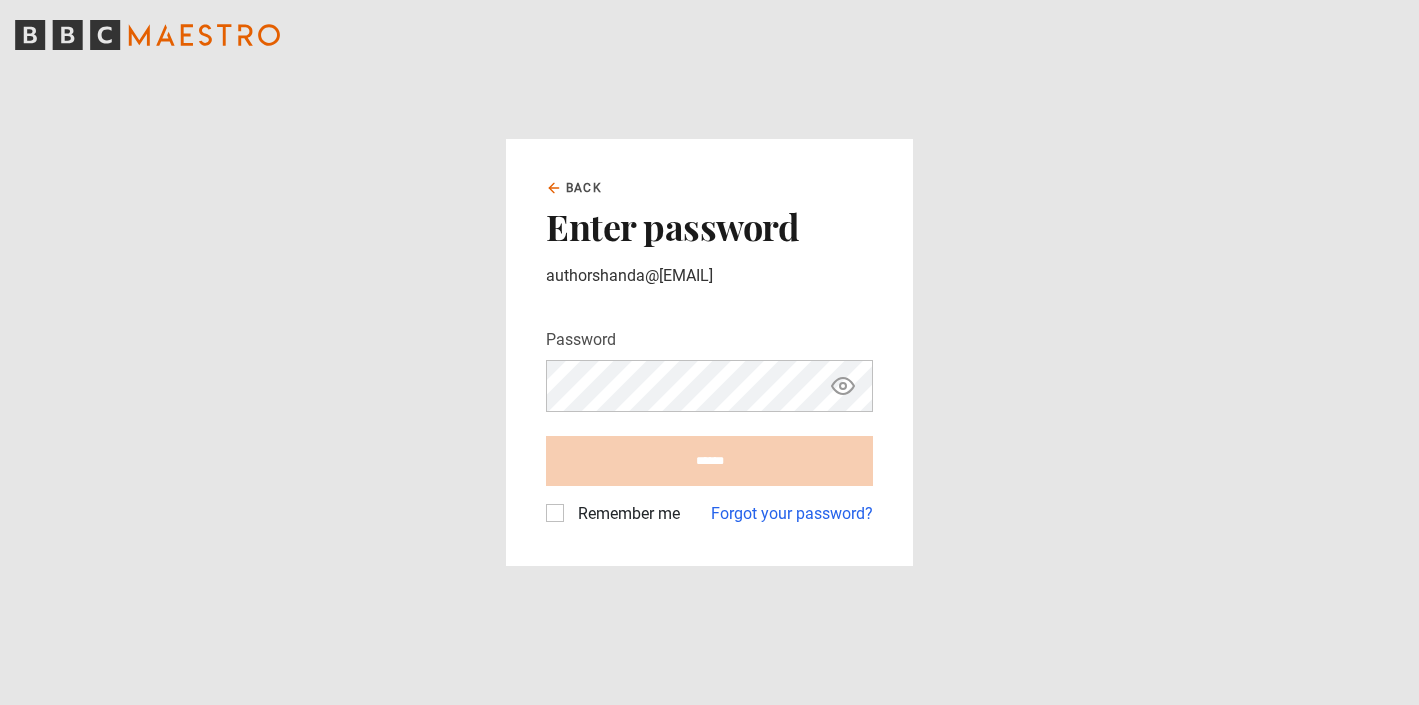 scroll, scrollTop: 0, scrollLeft: 0, axis: both 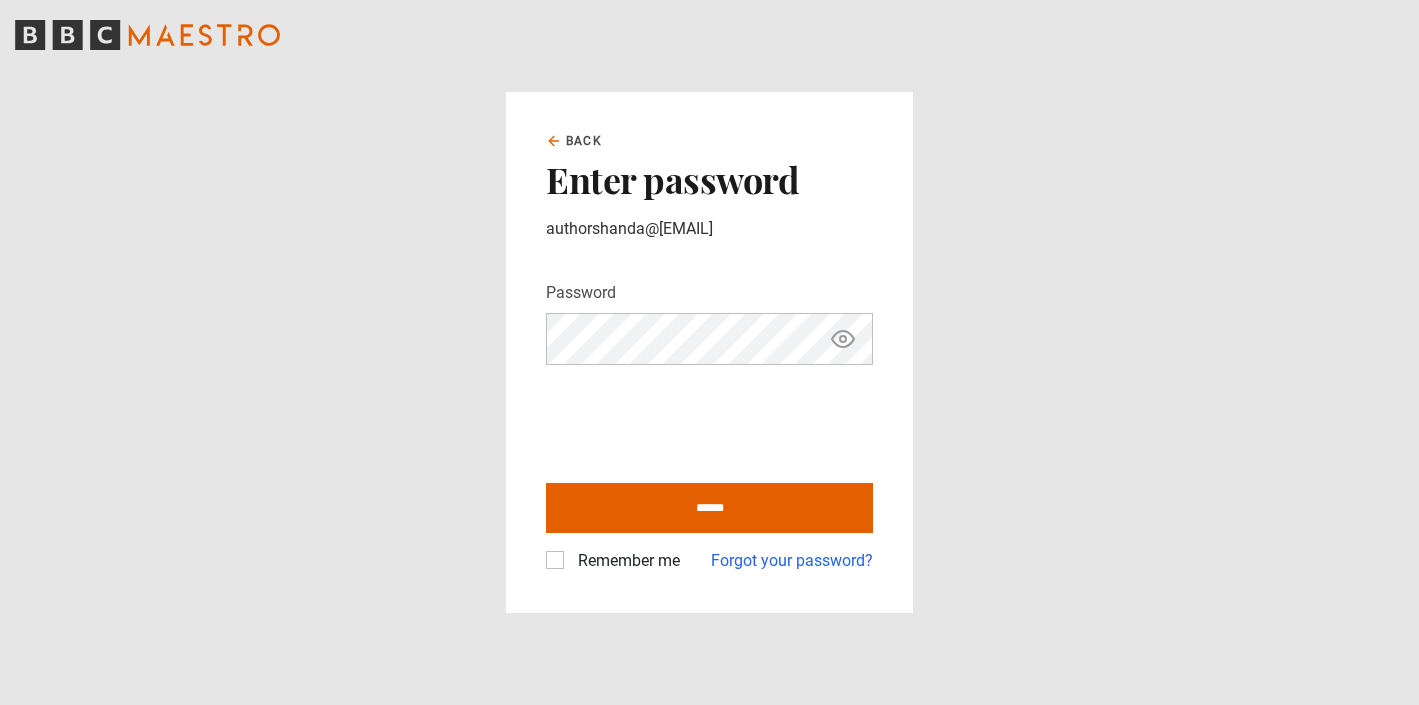 click on "Remember me" at bounding box center (625, 561) 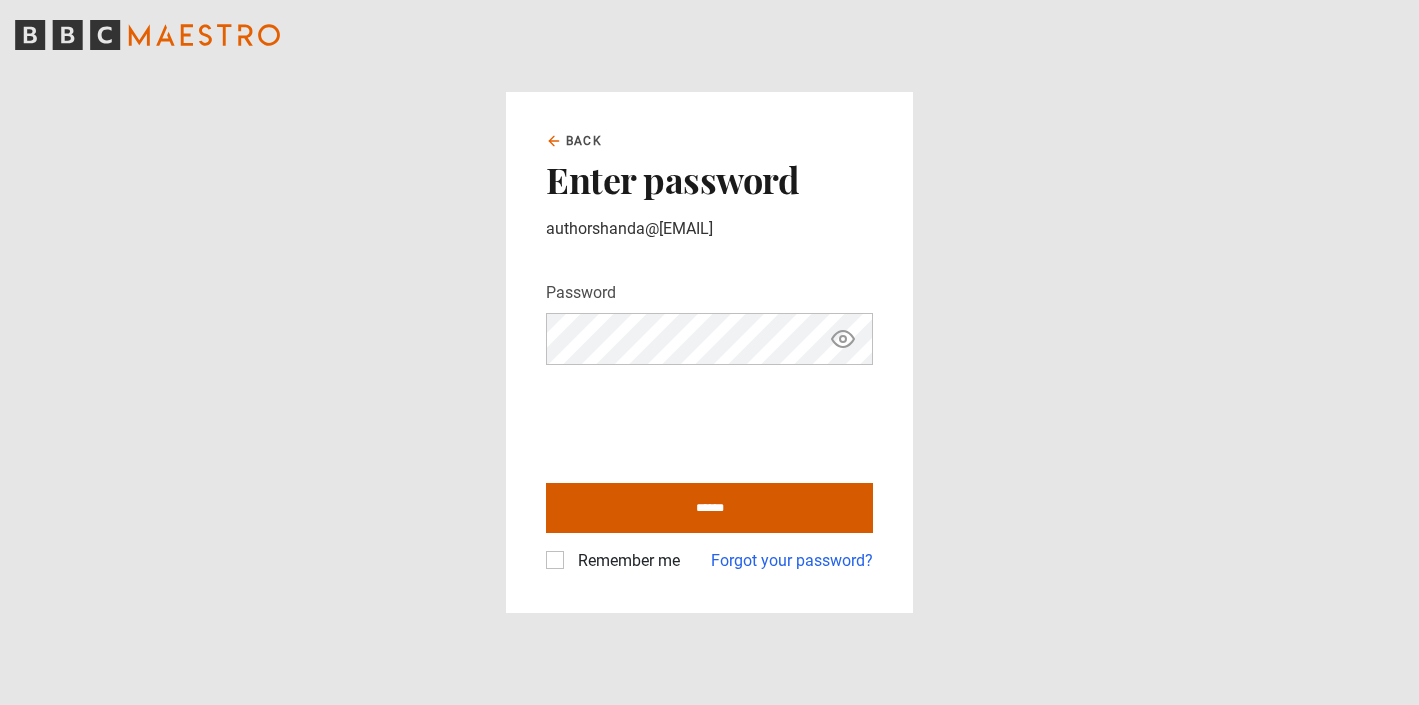 click on "******" at bounding box center (709, 508) 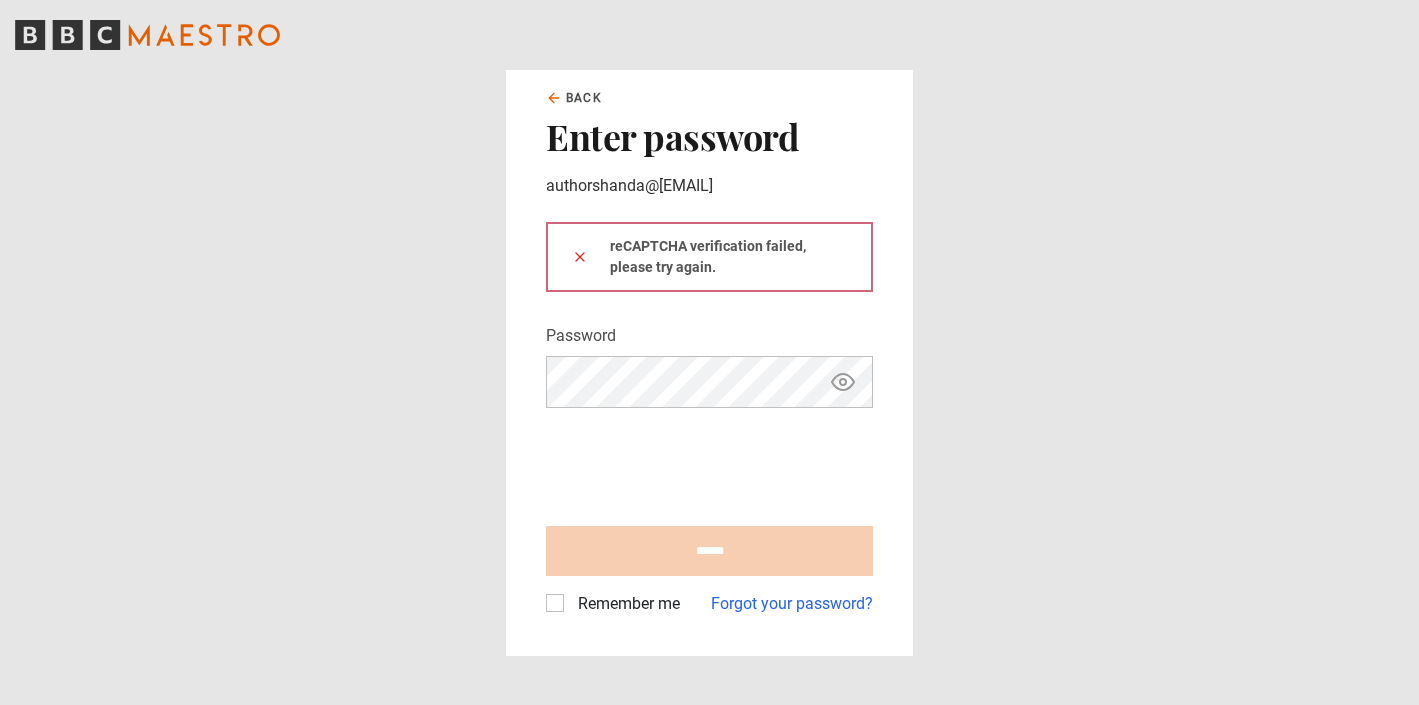scroll, scrollTop: 0, scrollLeft: 0, axis: both 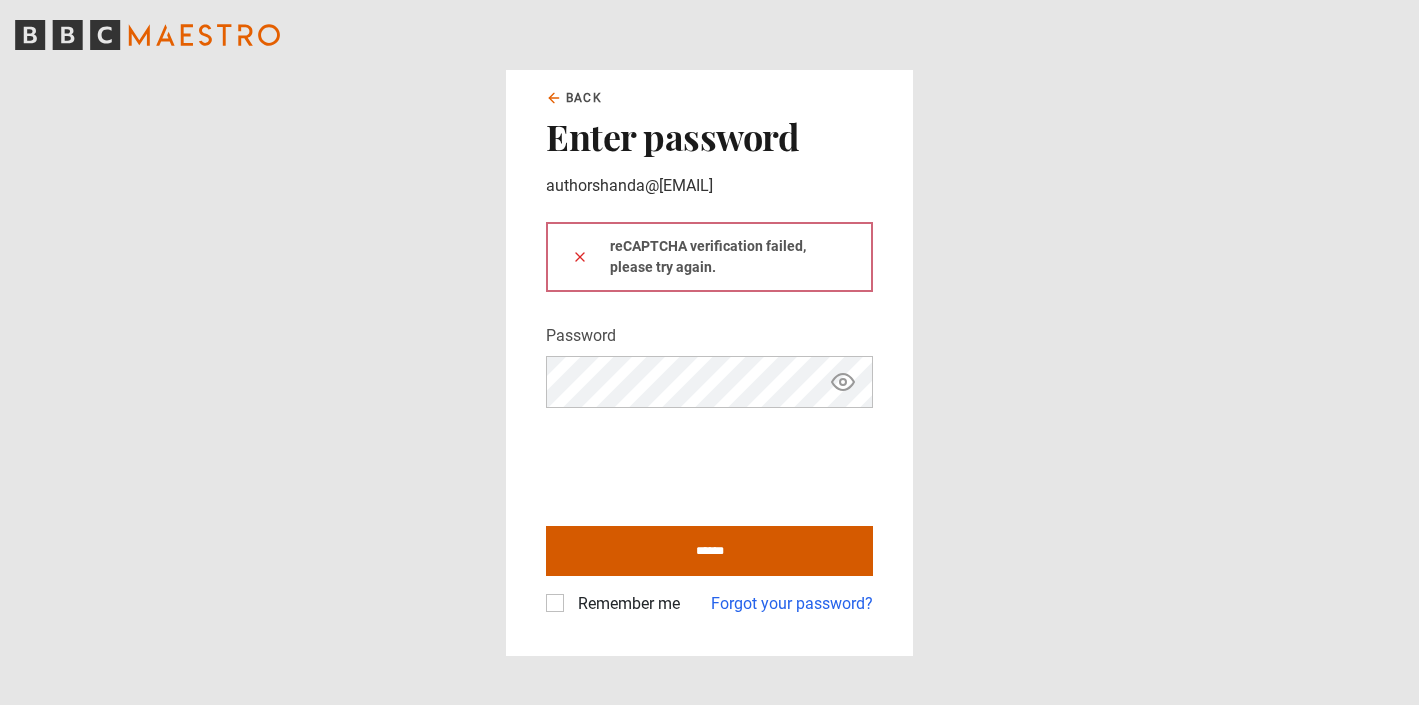click on "******" at bounding box center [709, 551] 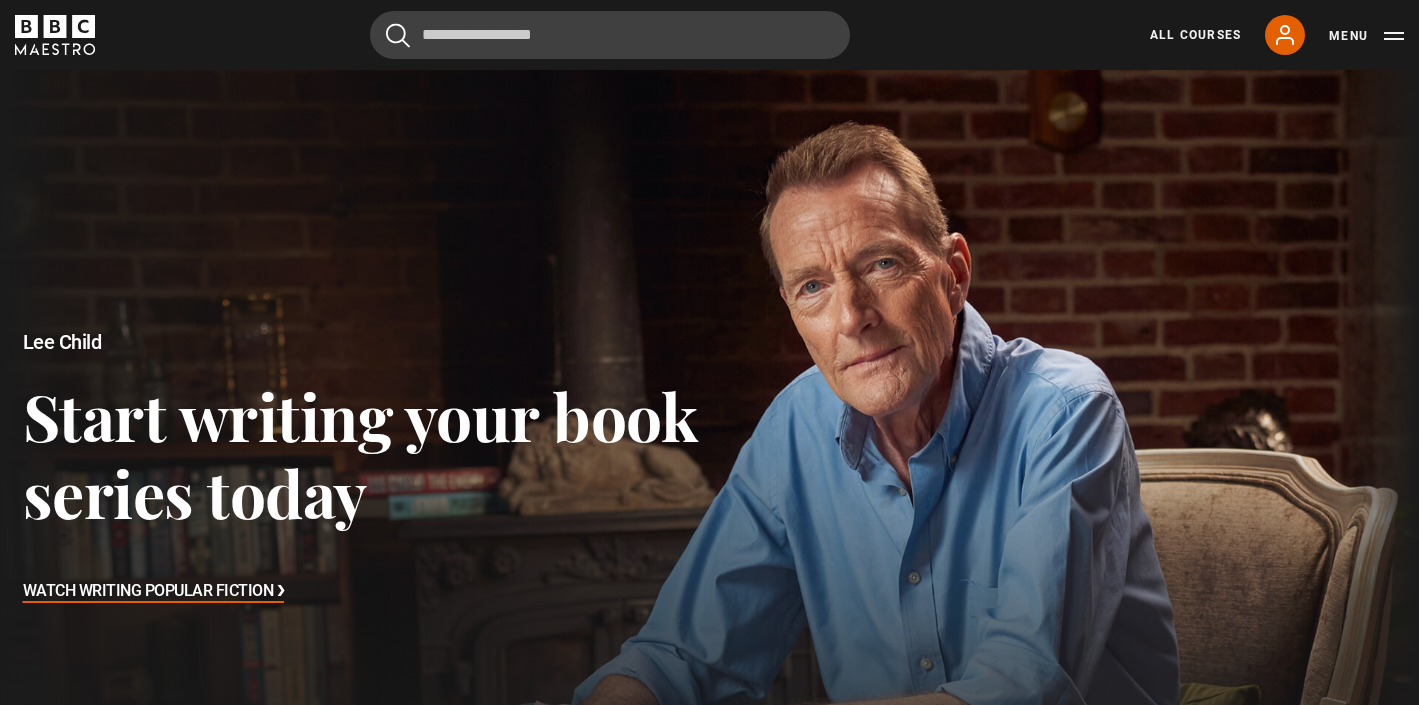 scroll, scrollTop: 682, scrollLeft: 0, axis: vertical 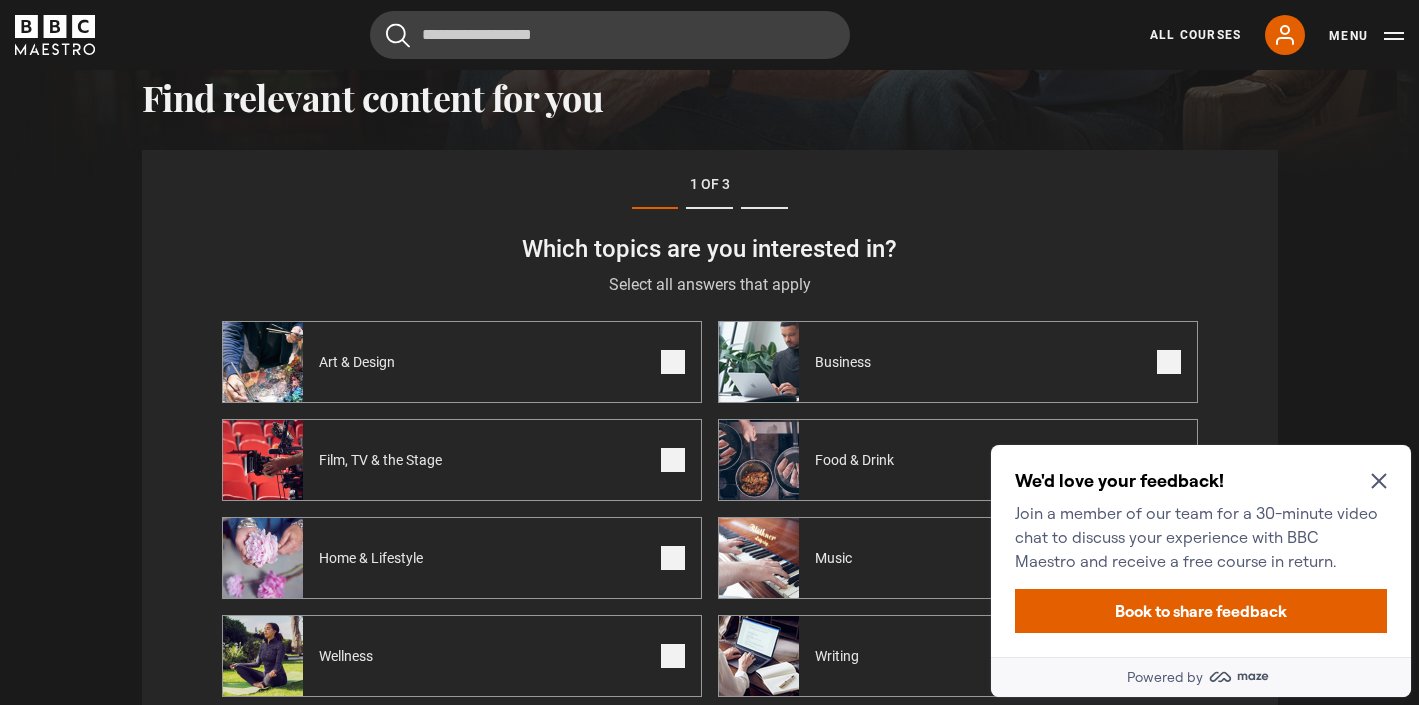 click 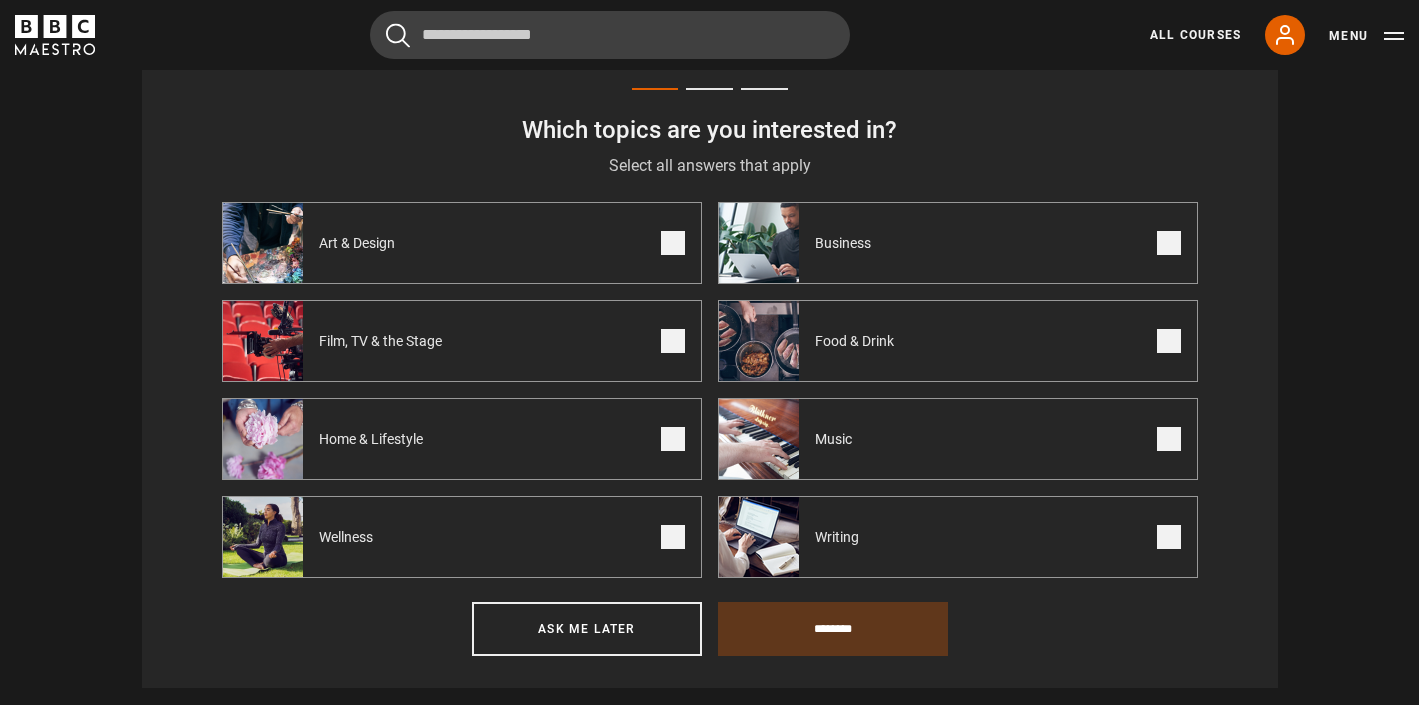 scroll, scrollTop: 812, scrollLeft: 0, axis: vertical 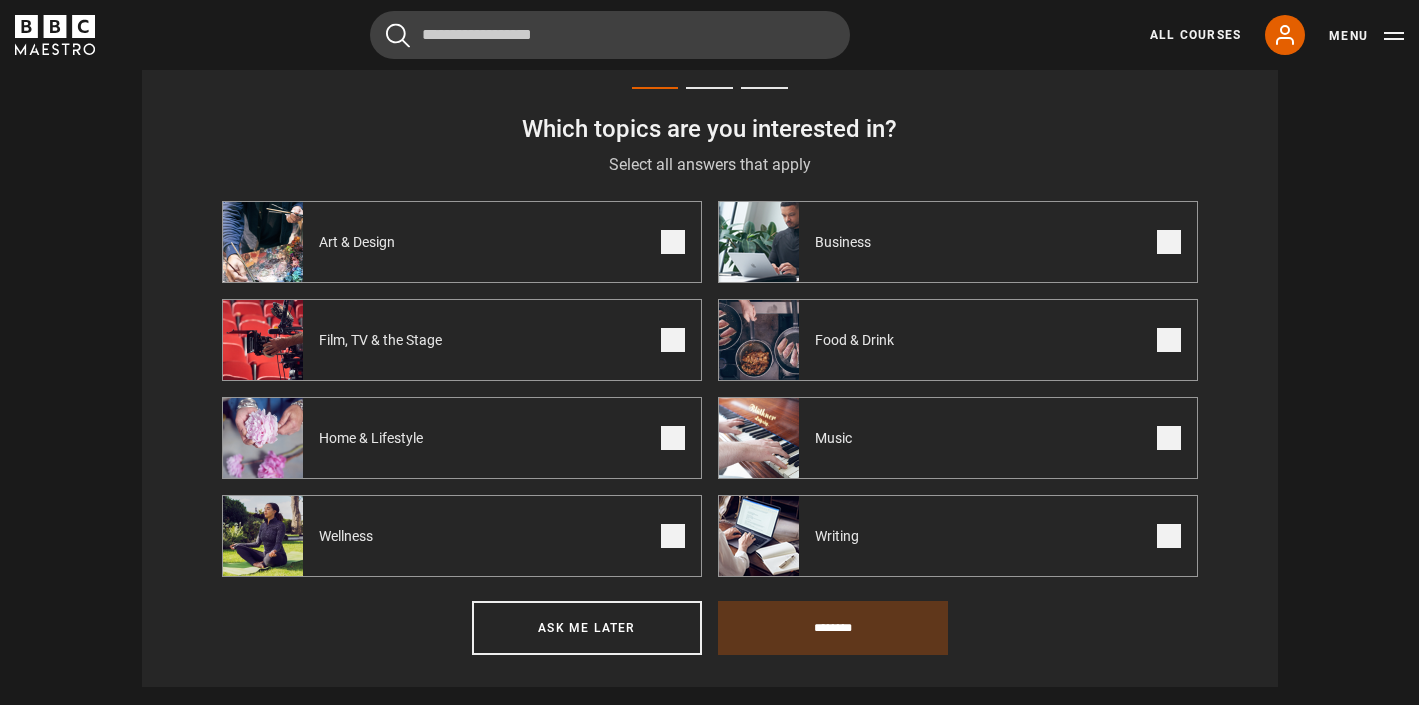 click on "Writing" at bounding box center (958, 536) 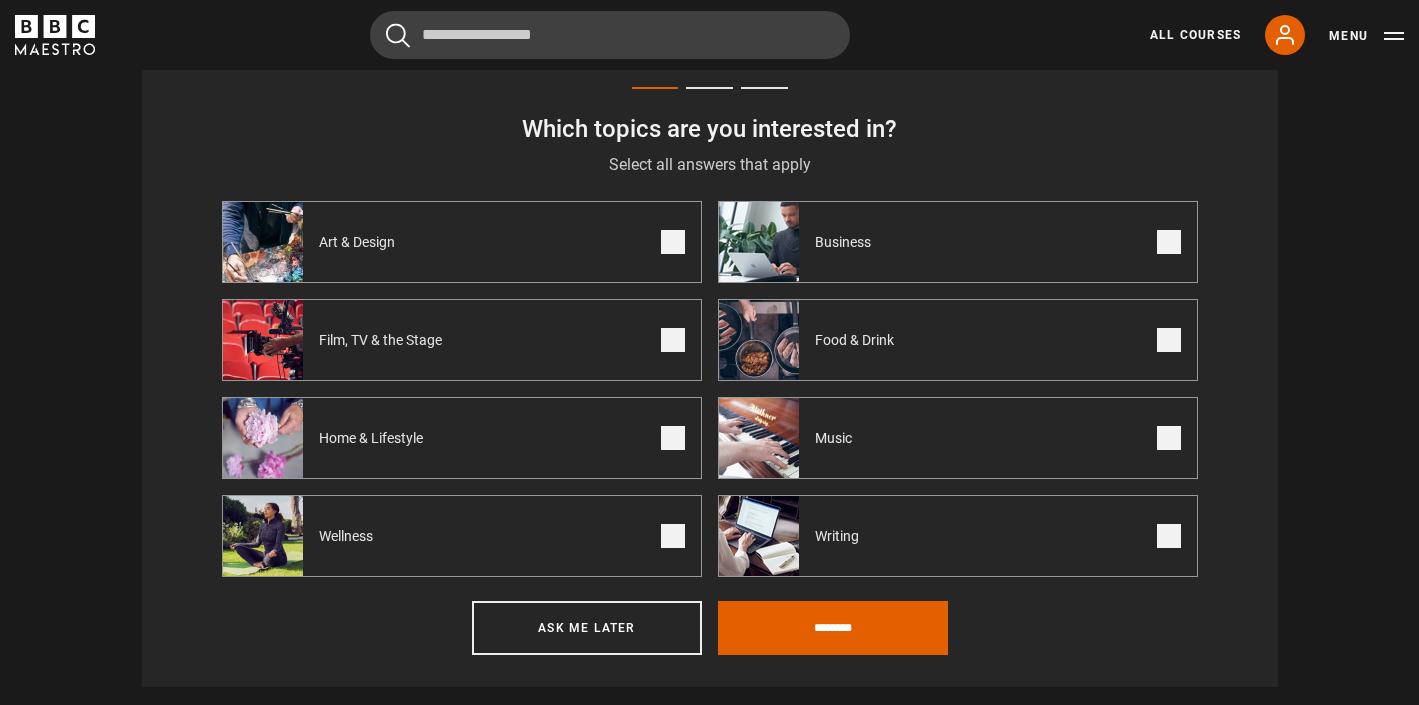 click on "Food & Drink" at bounding box center [958, 340] 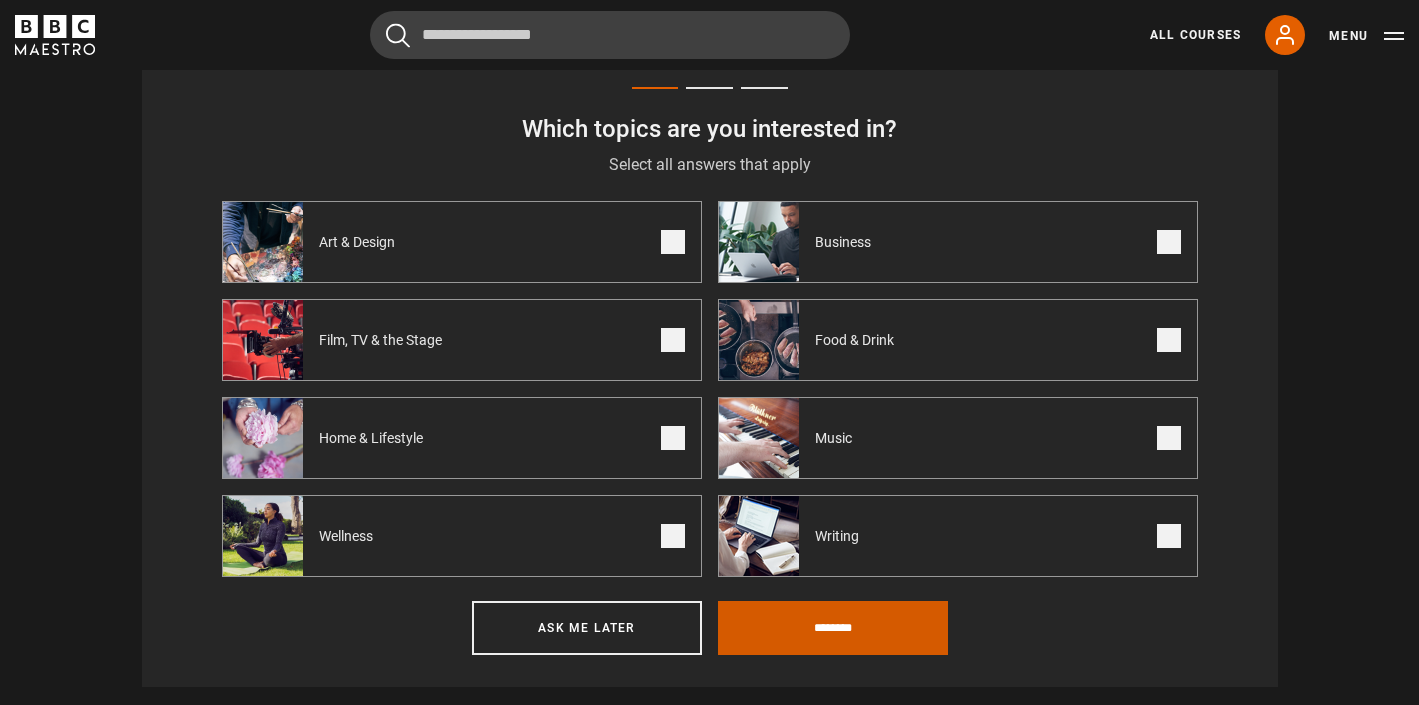 click on "********" at bounding box center (833, 628) 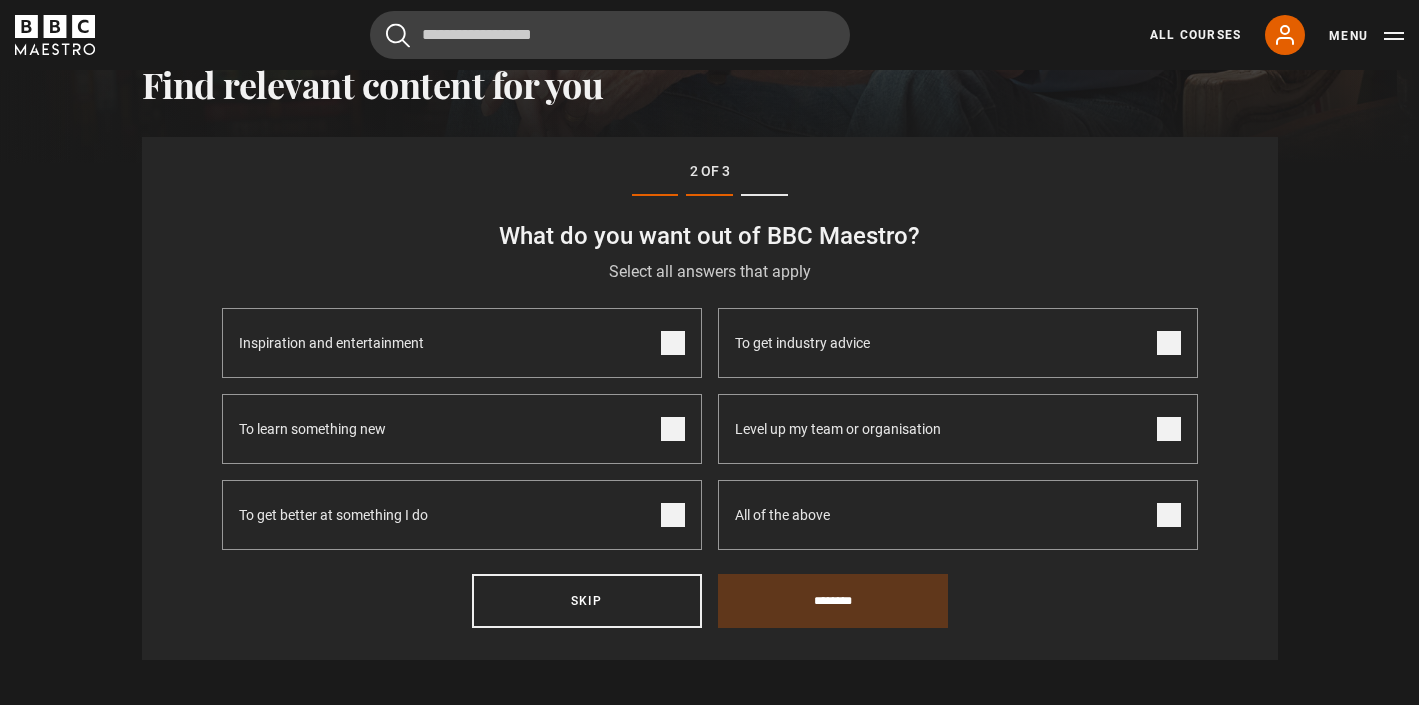 scroll, scrollTop: 692, scrollLeft: 0, axis: vertical 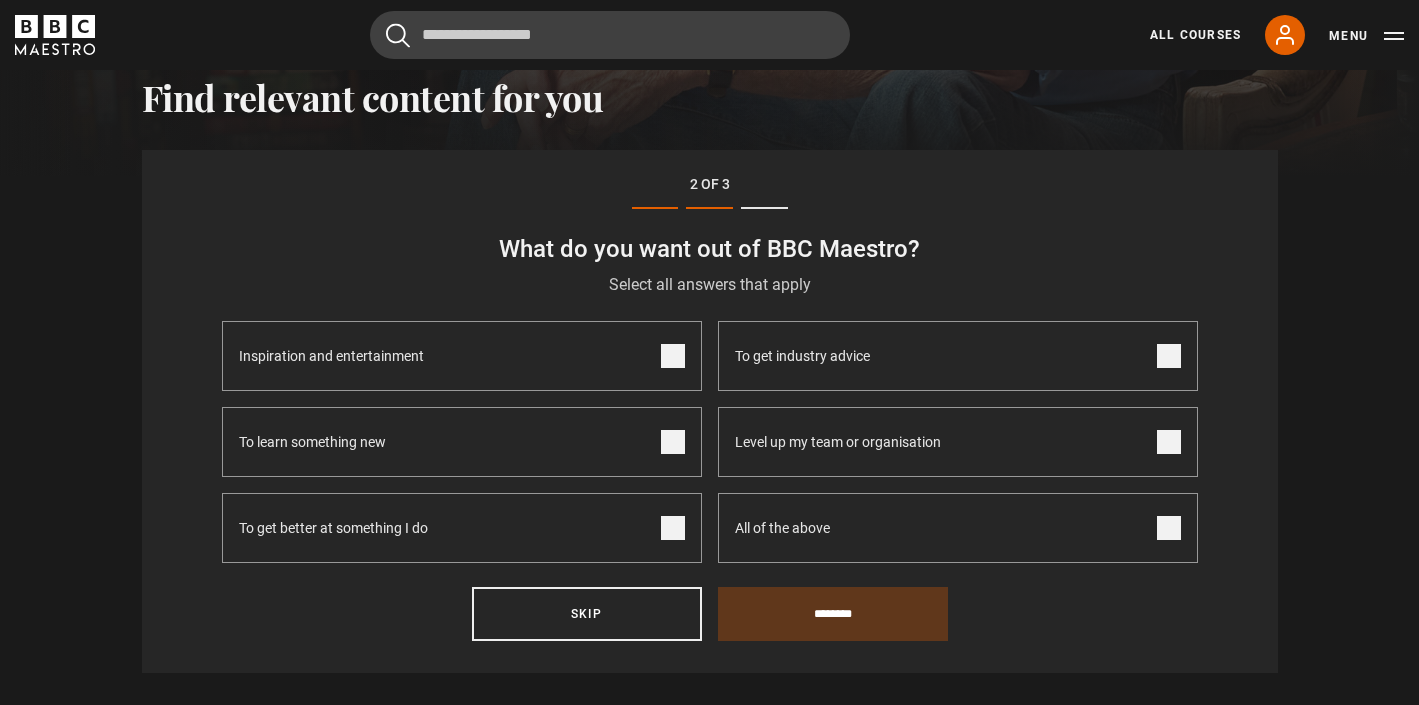 click at bounding box center [673, 442] 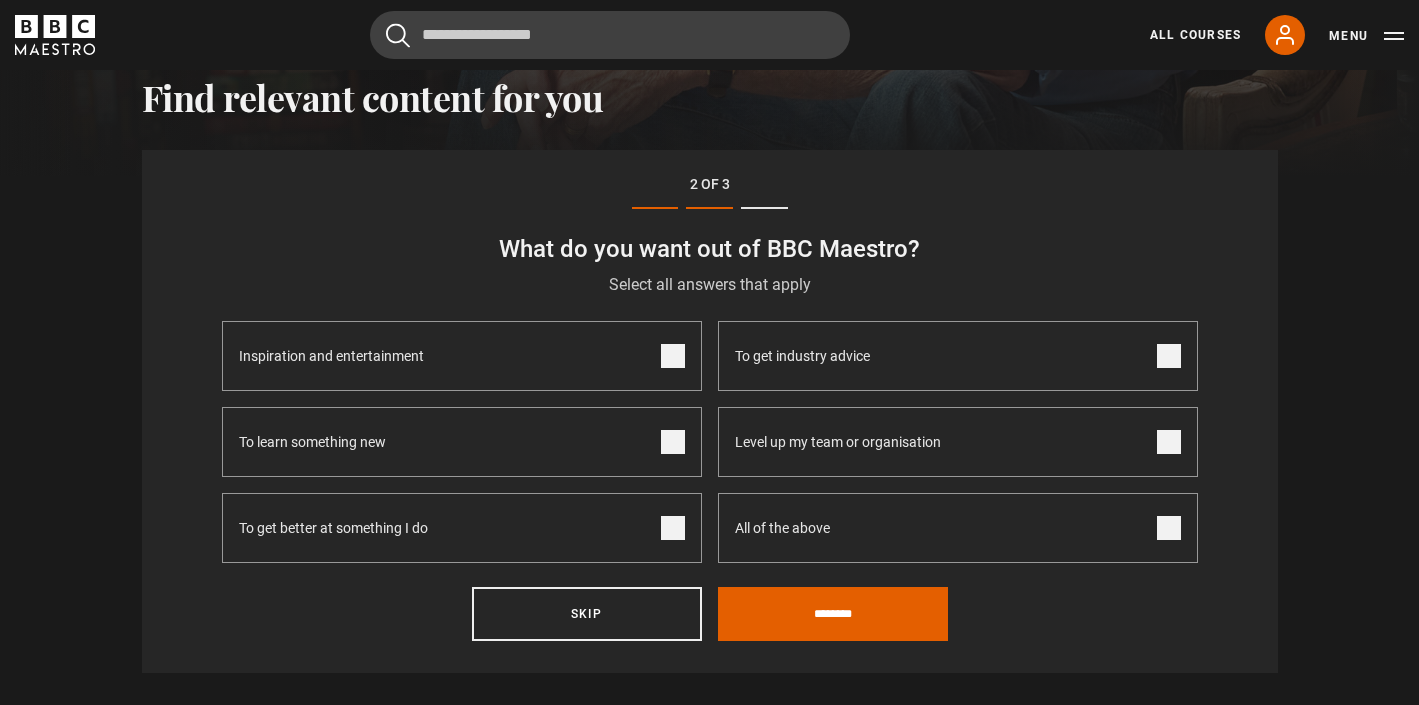 click at bounding box center (673, 528) 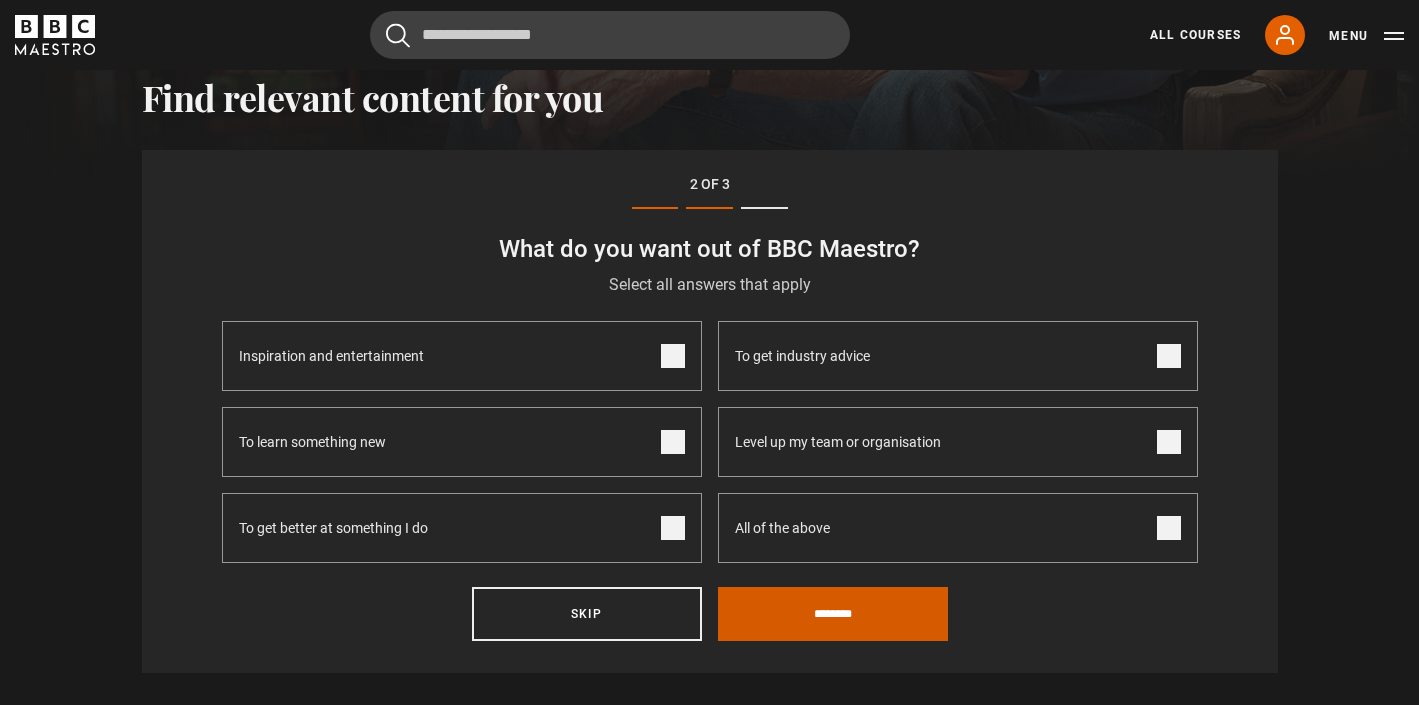 click on "********" at bounding box center (833, 614) 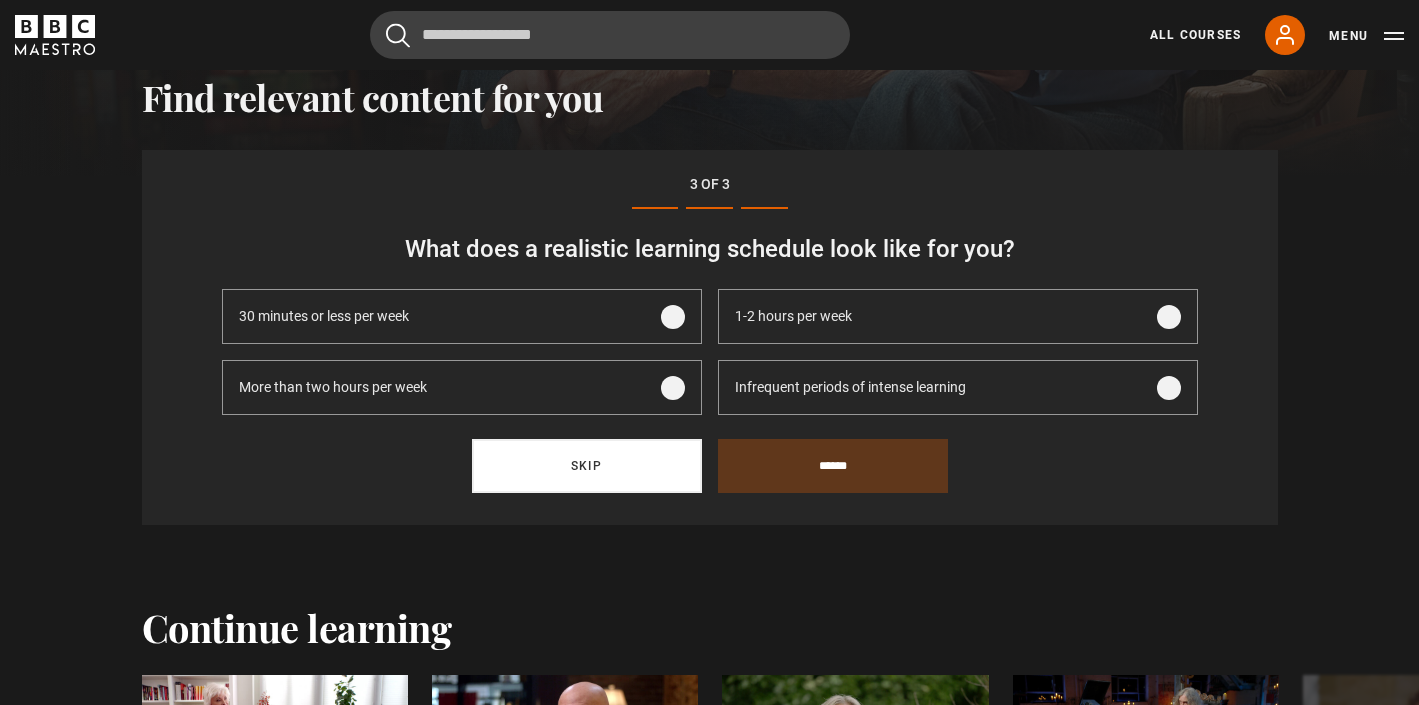 click on "Skip" at bounding box center (587, 466) 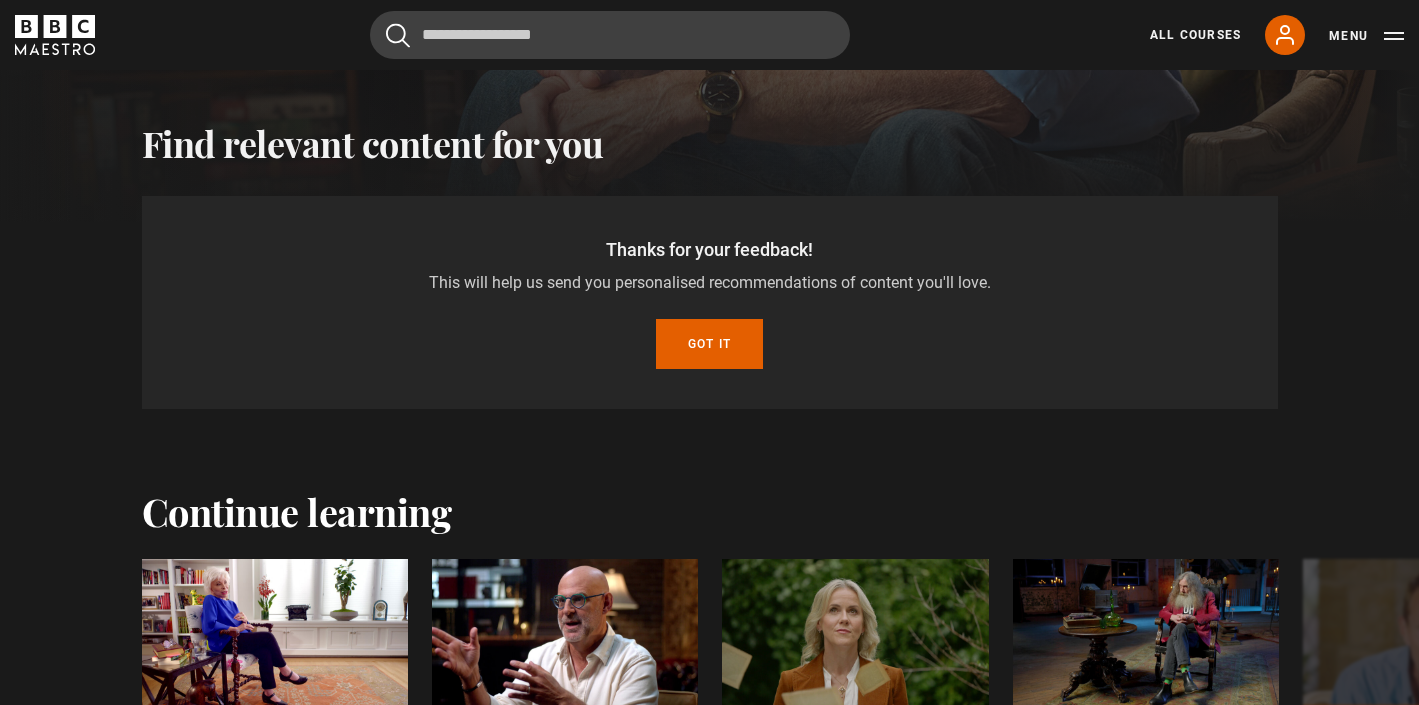 scroll, scrollTop: 618, scrollLeft: 0, axis: vertical 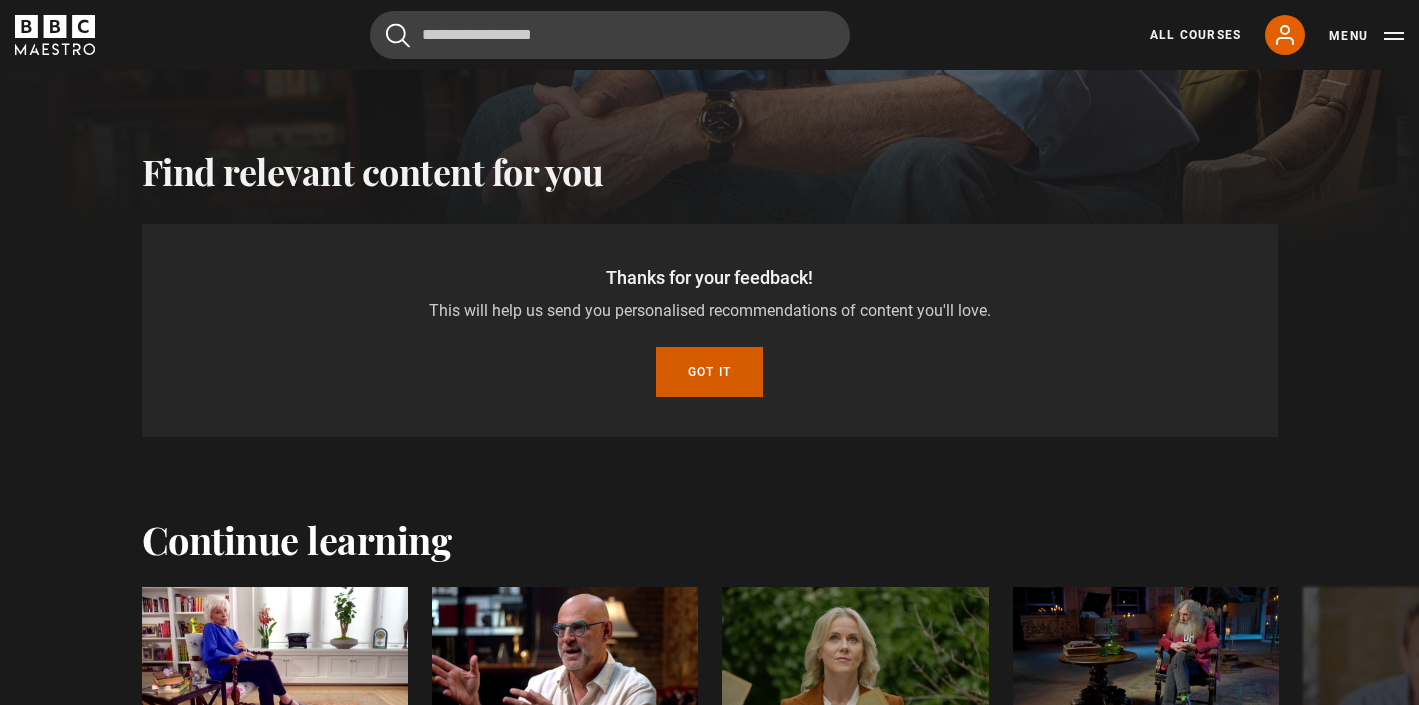 click on "Got it" at bounding box center [709, 372] 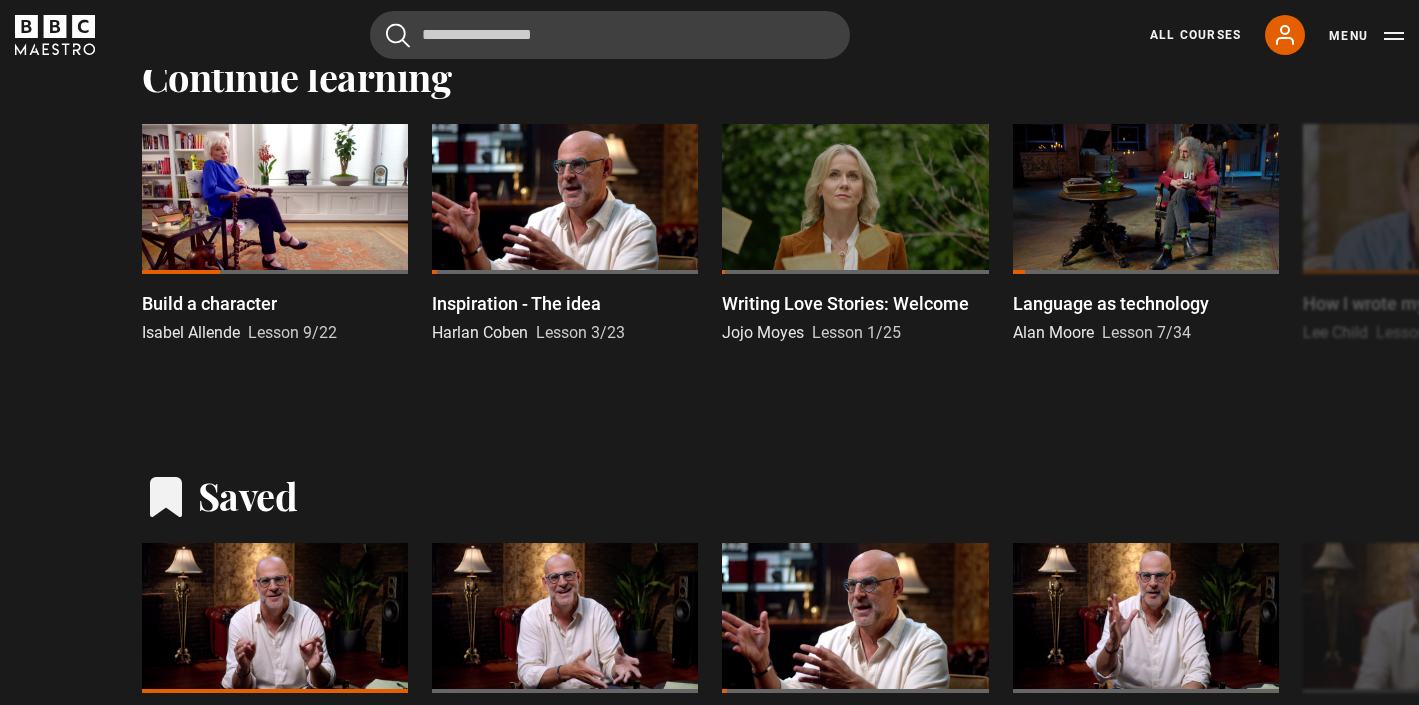 scroll, scrollTop: 818, scrollLeft: 0, axis: vertical 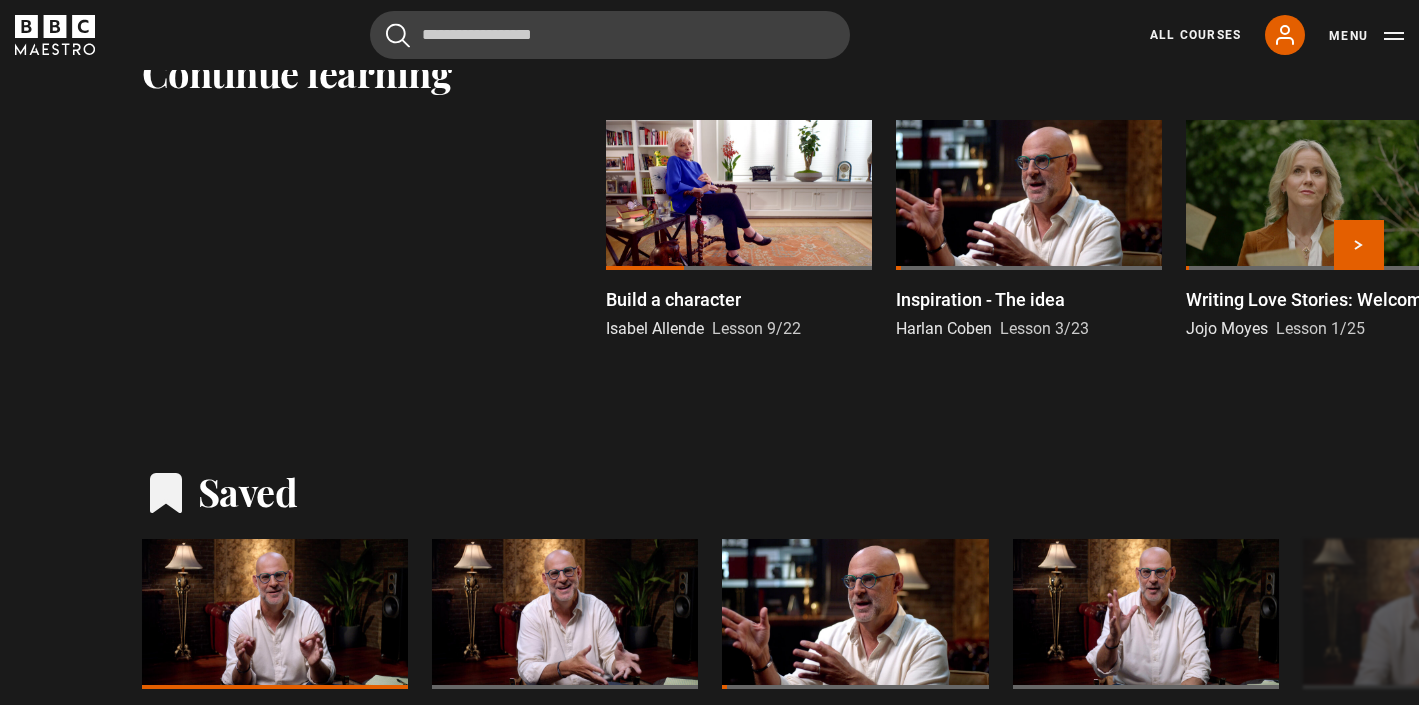 drag, startPoint x: 889, startPoint y: 204, endPoint x: 1163, endPoint y: 136, distance: 282.3119 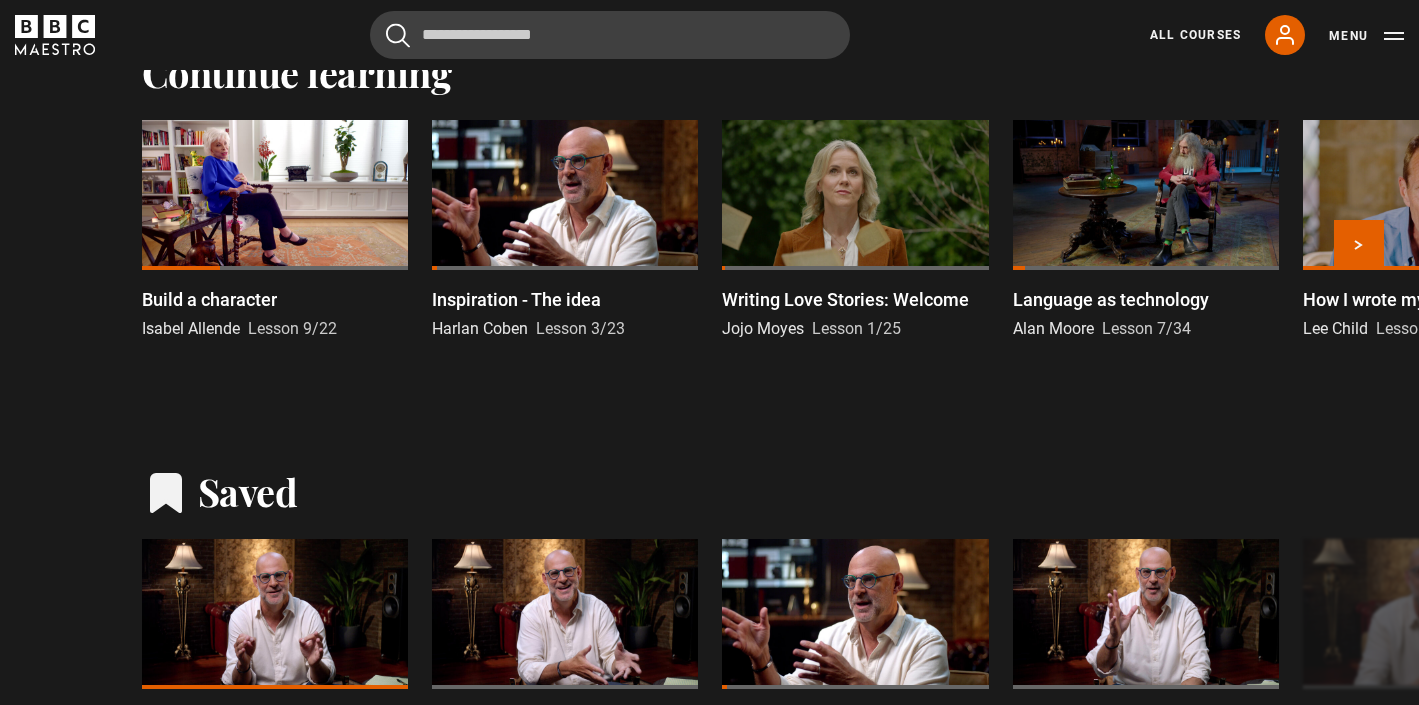click at bounding box center [855, 195] 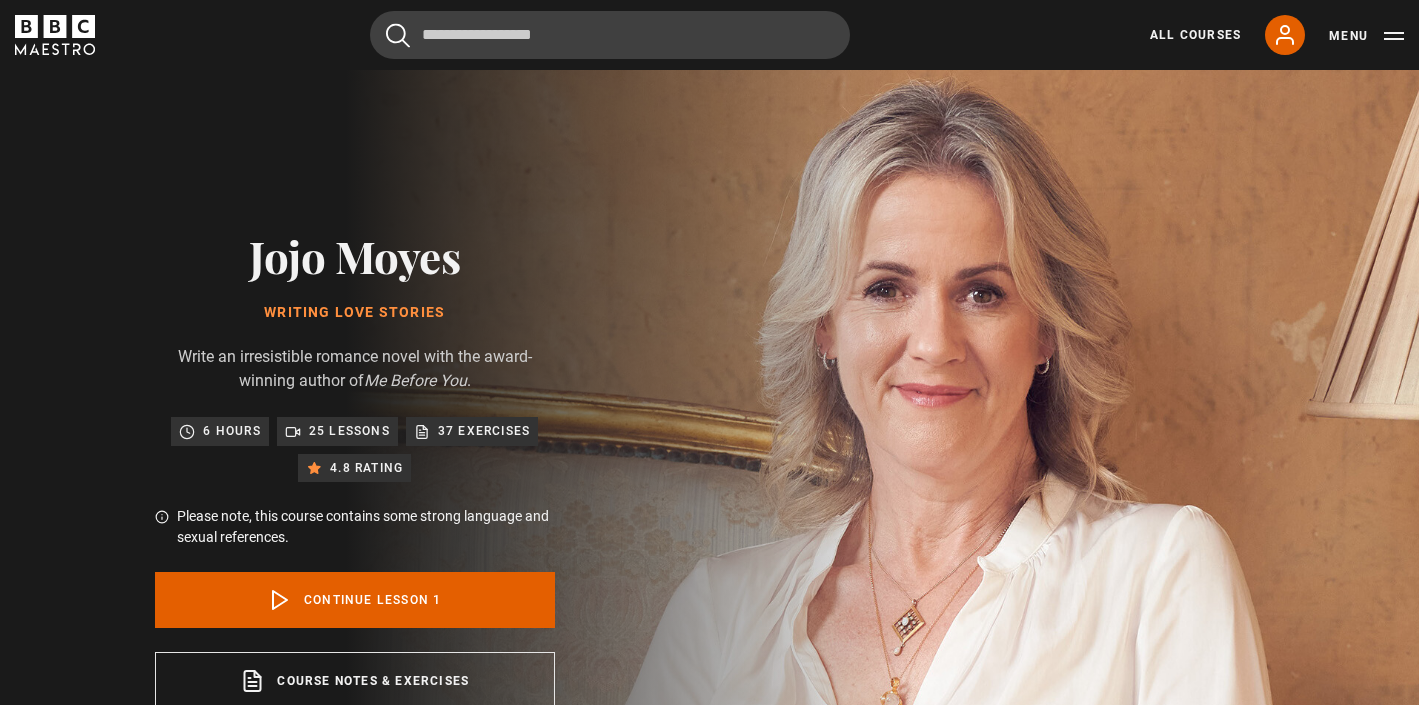 scroll, scrollTop: 870, scrollLeft: 0, axis: vertical 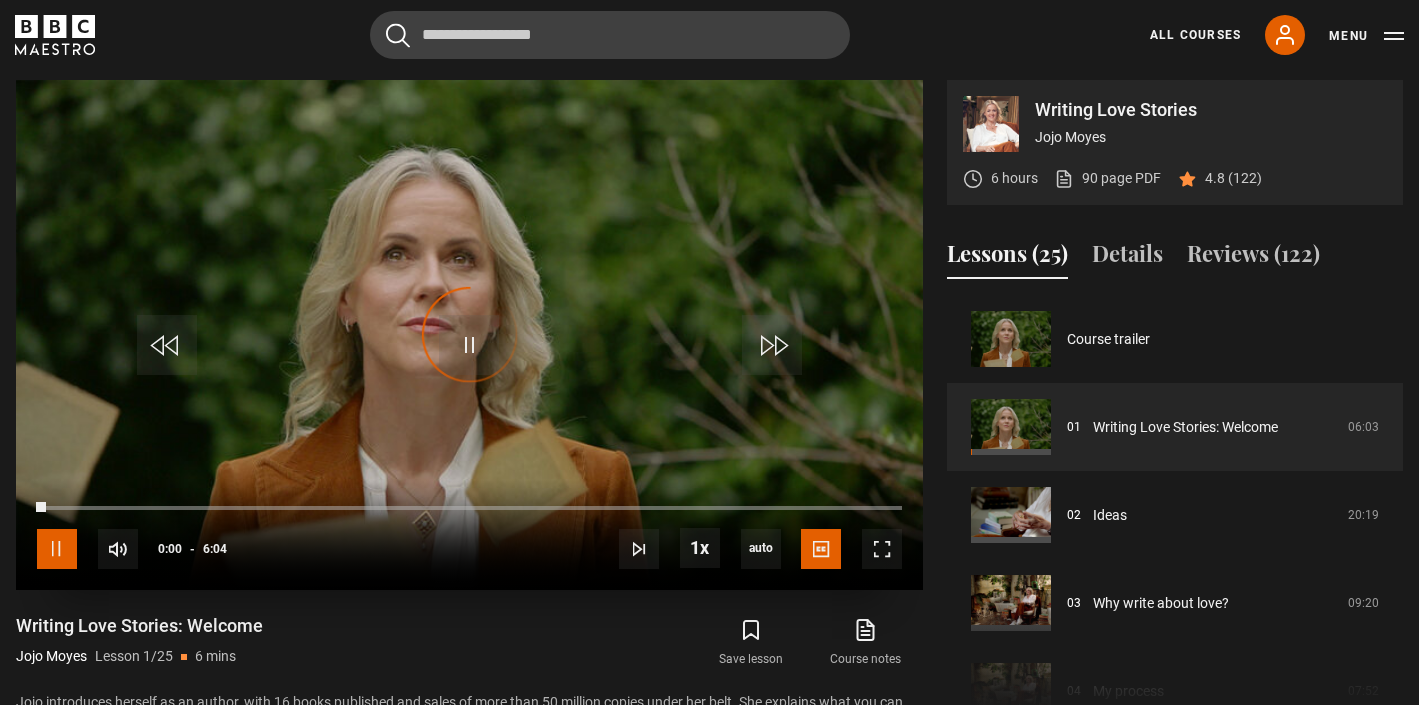 click at bounding box center (57, 549) 